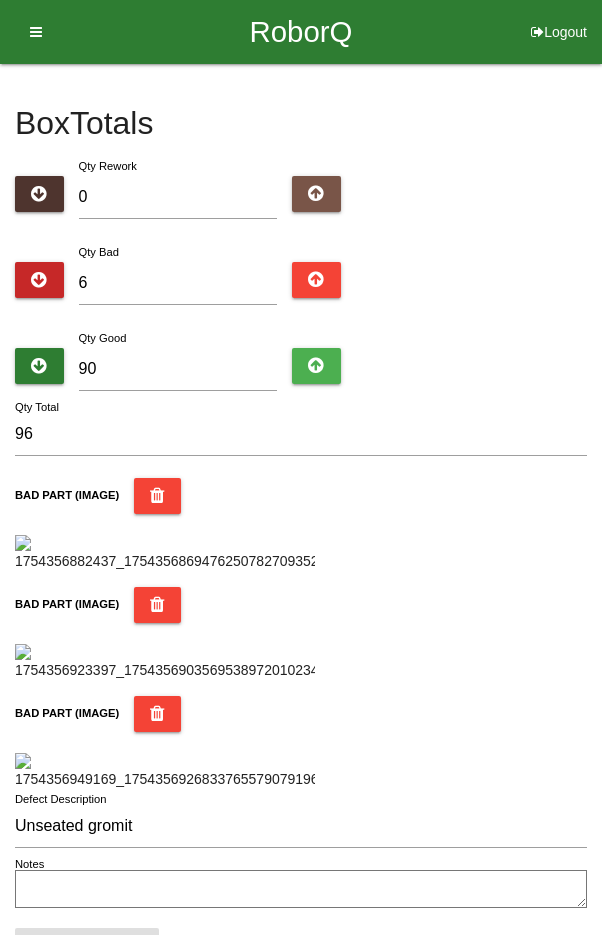 scroll, scrollTop: 1187, scrollLeft: 0, axis: vertical 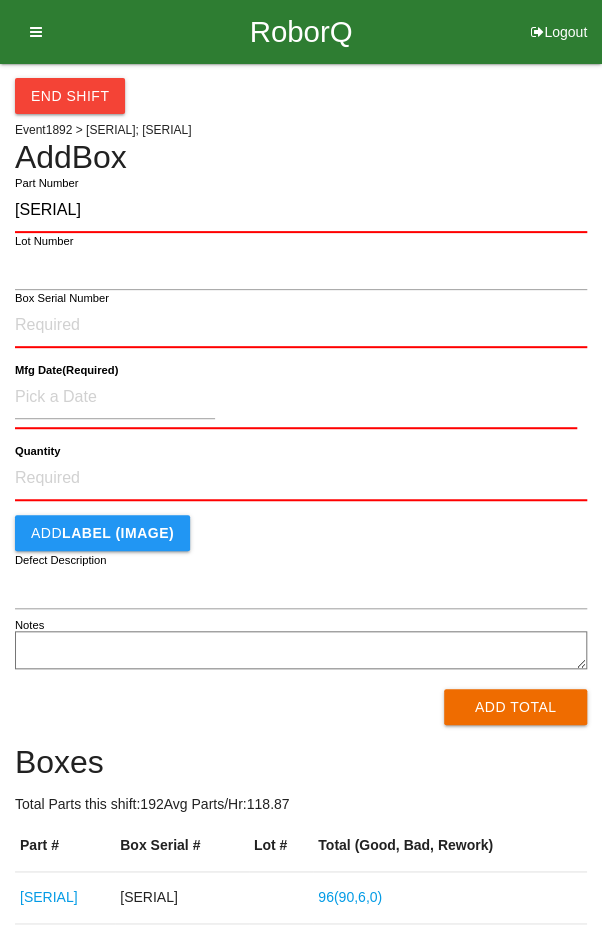type on "[SERIAL]" 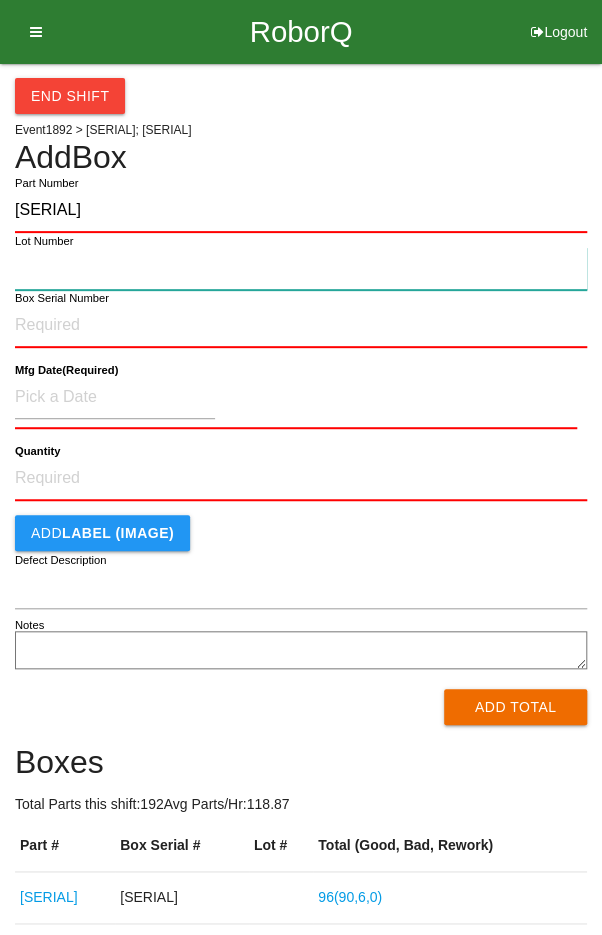 click on "Lot Number" at bounding box center (301, 268) 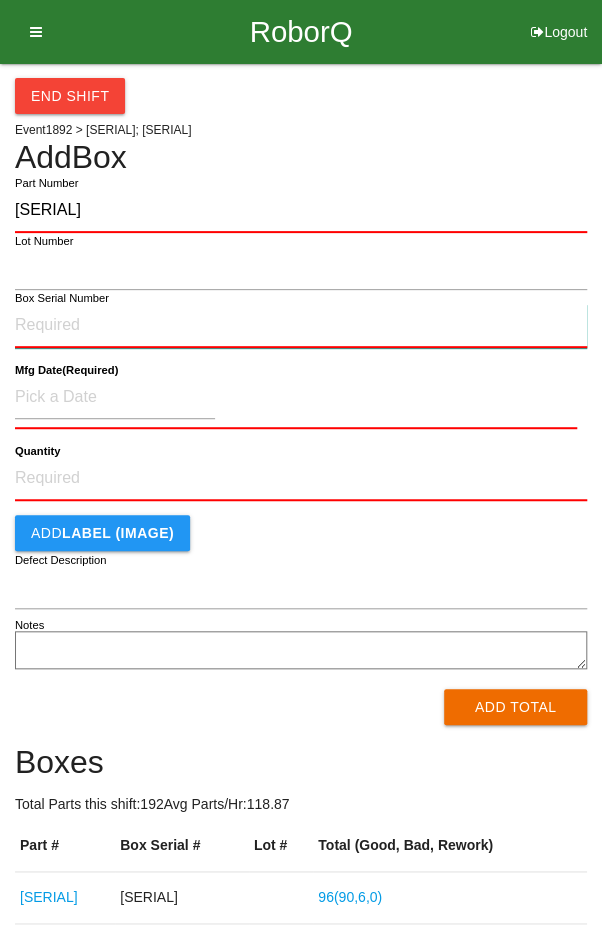 click on "Box Serial Number" at bounding box center (301, 326) 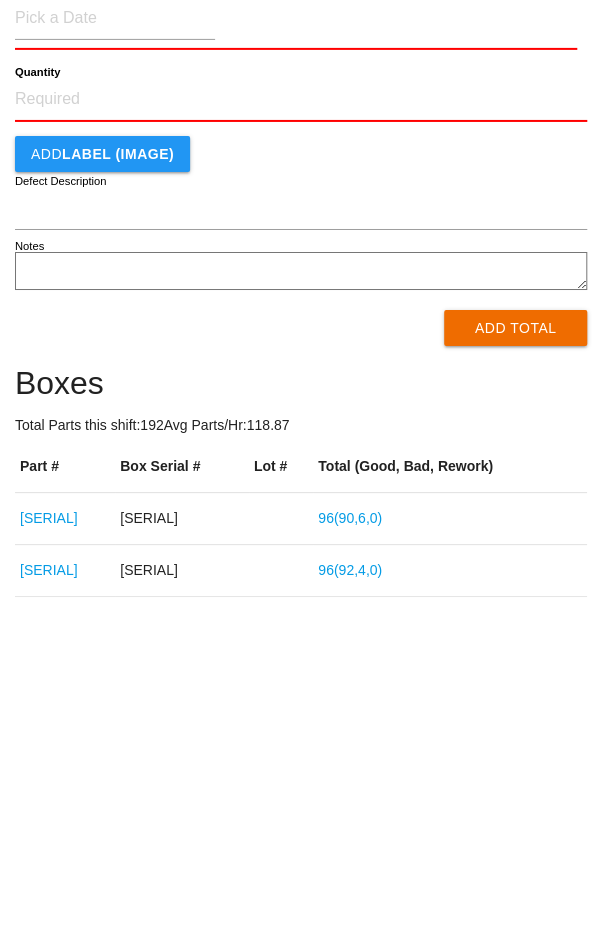 scroll, scrollTop: 0, scrollLeft: 0, axis: both 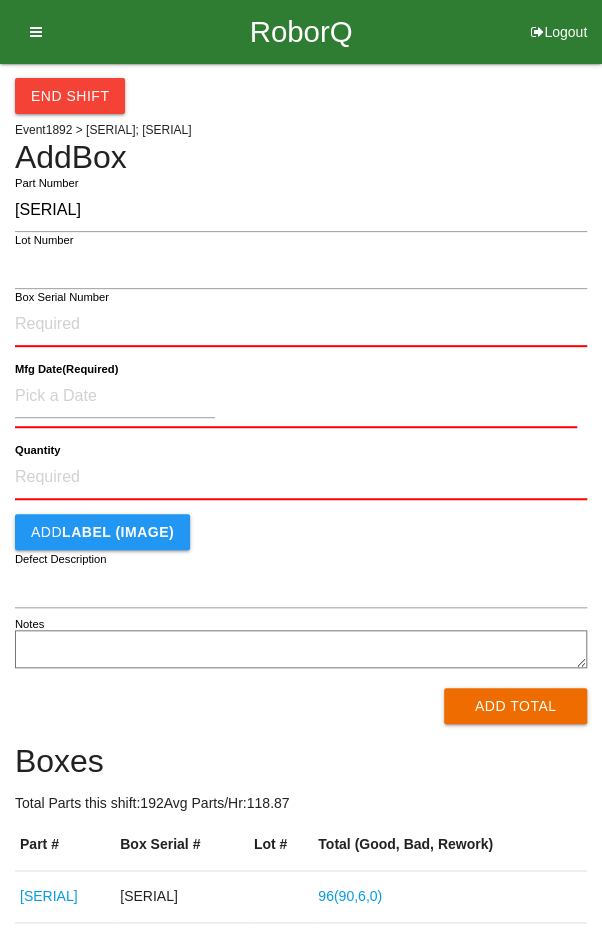 click on "Box Serial Number" at bounding box center [62, 297] 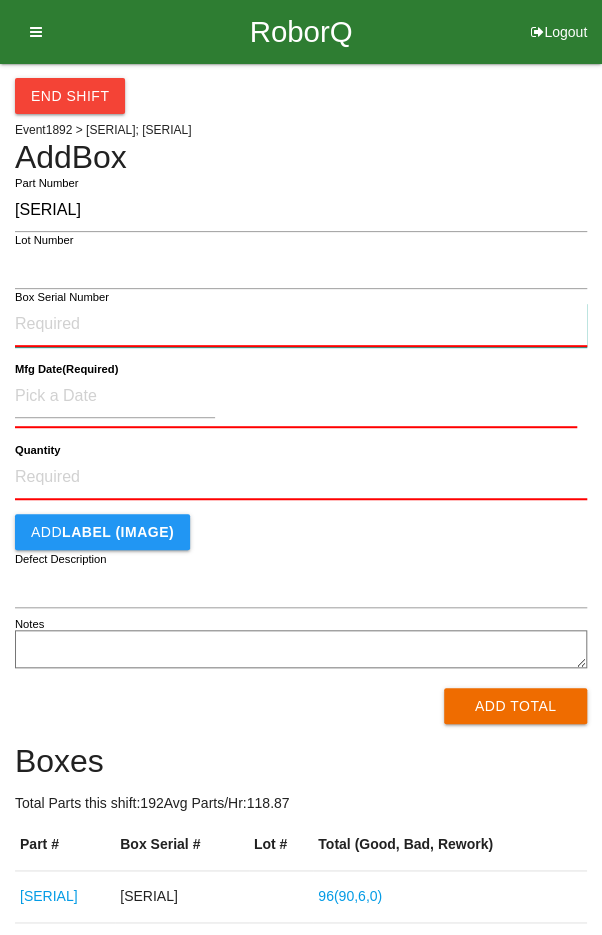 click on "Box Serial Number" at bounding box center [301, 325] 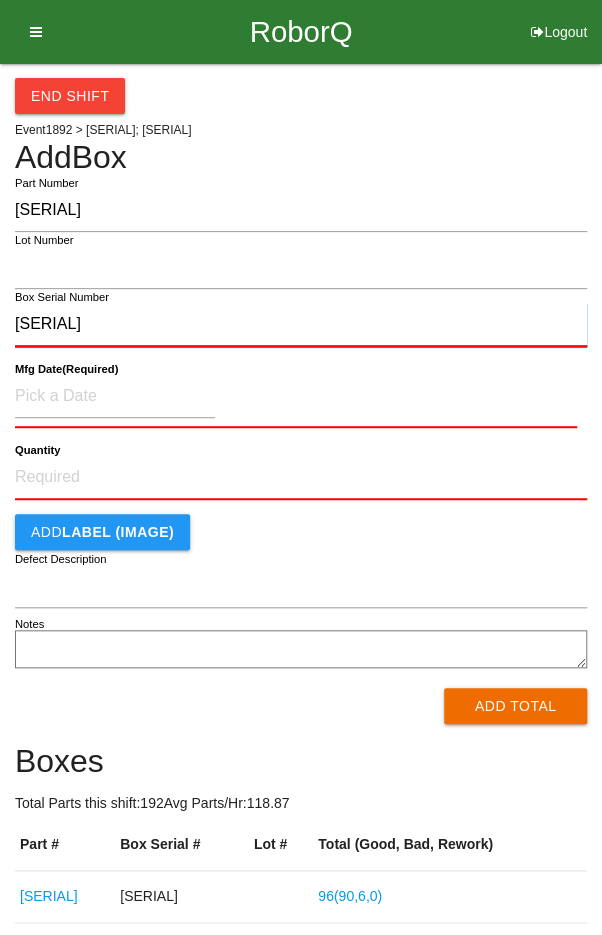 type on "[SERIAL]" 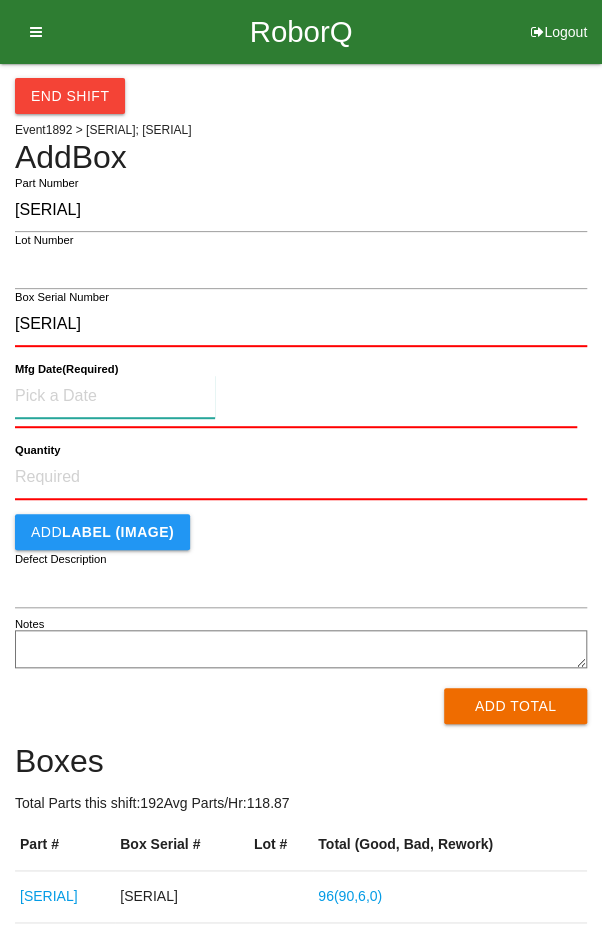 click at bounding box center [115, 396] 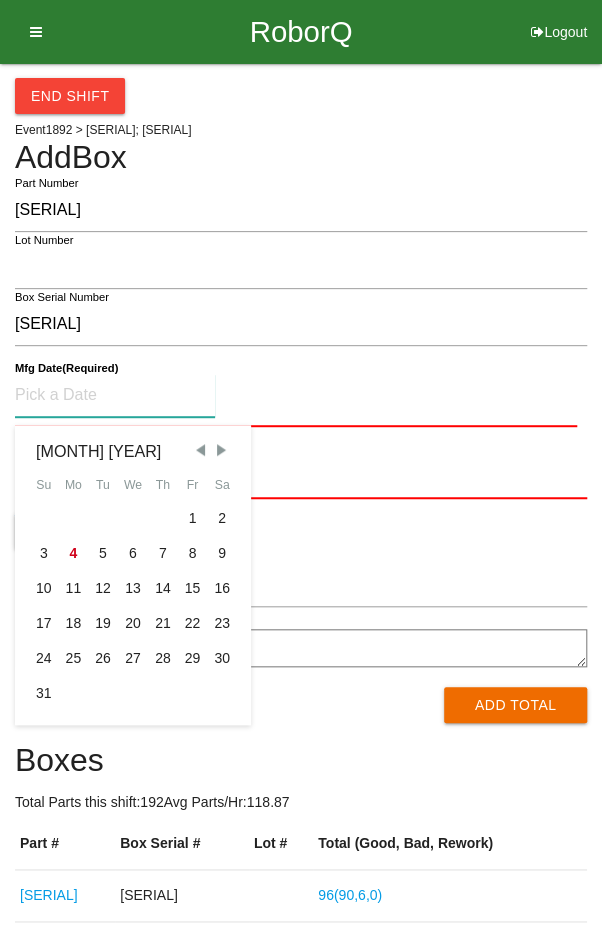 click on "1" at bounding box center (193, 518) 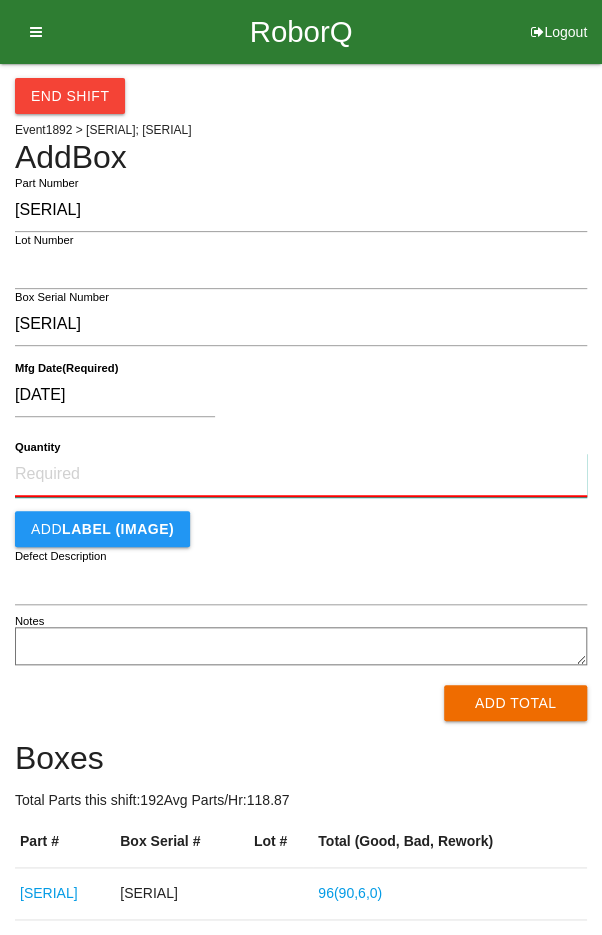 click on "Quantity" at bounding box center [301, 475] 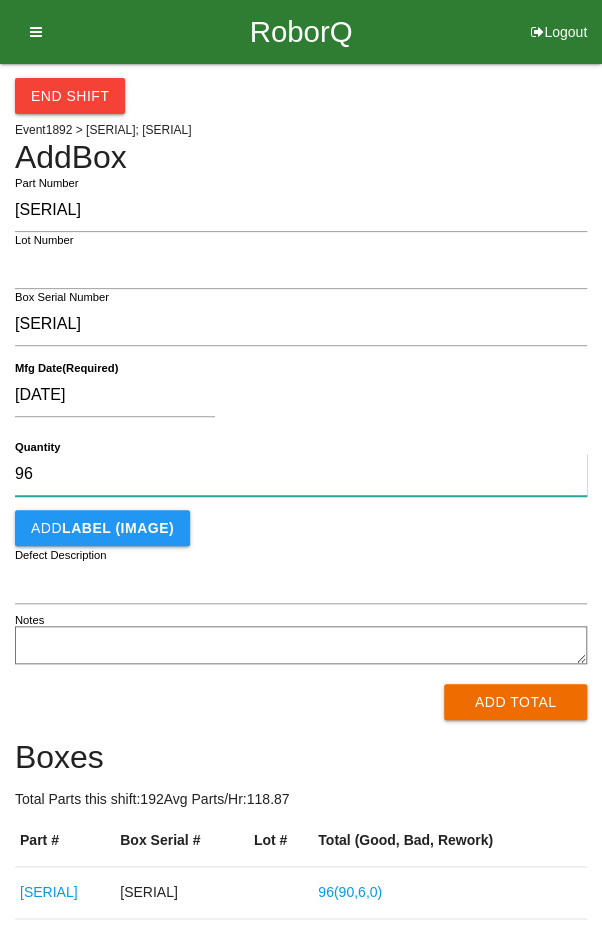 type on "96" 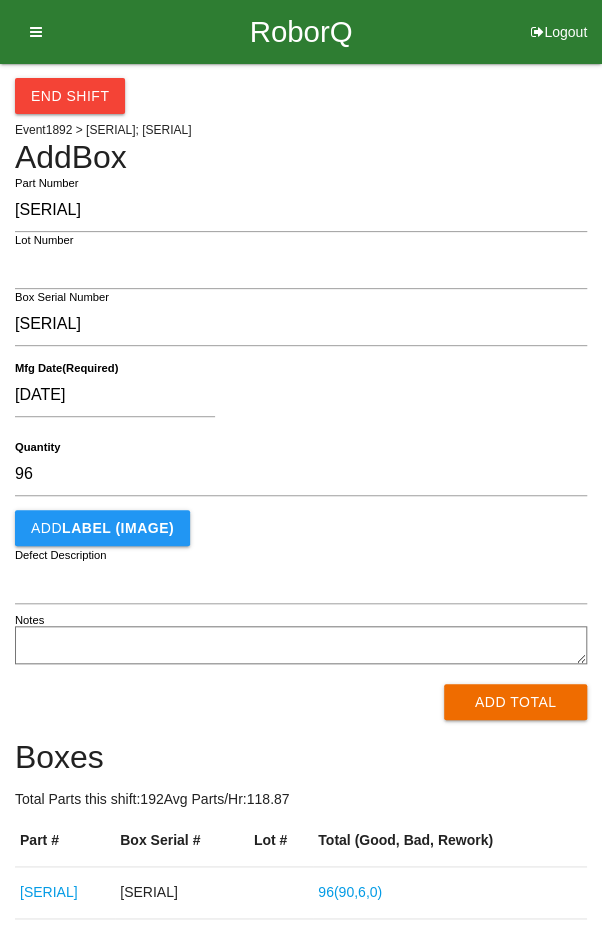 click on "[DATE]" at bounding box center (296, 399) 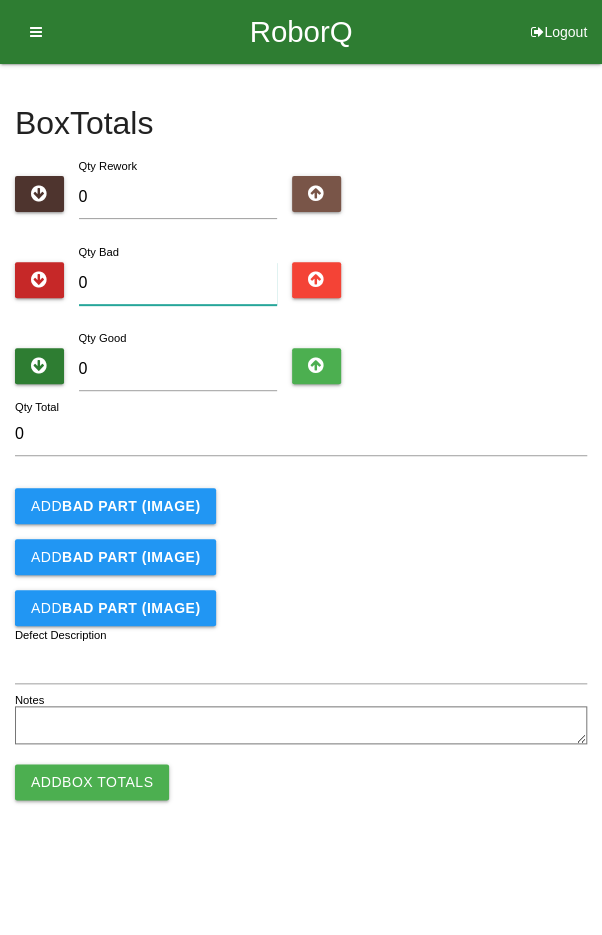 click on "0" at bounding box center [178, 283] 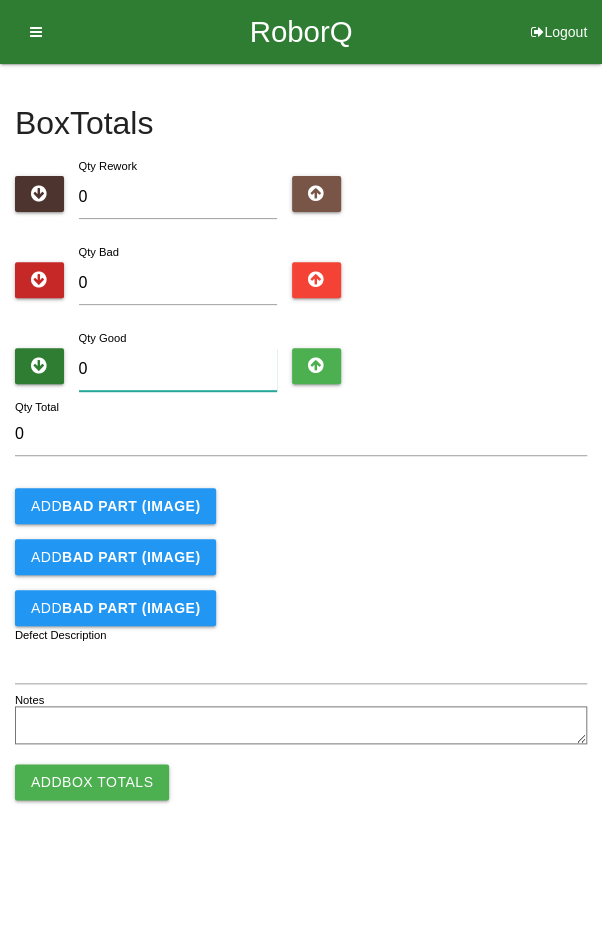 click on "0" at bounding box center (178, 369) 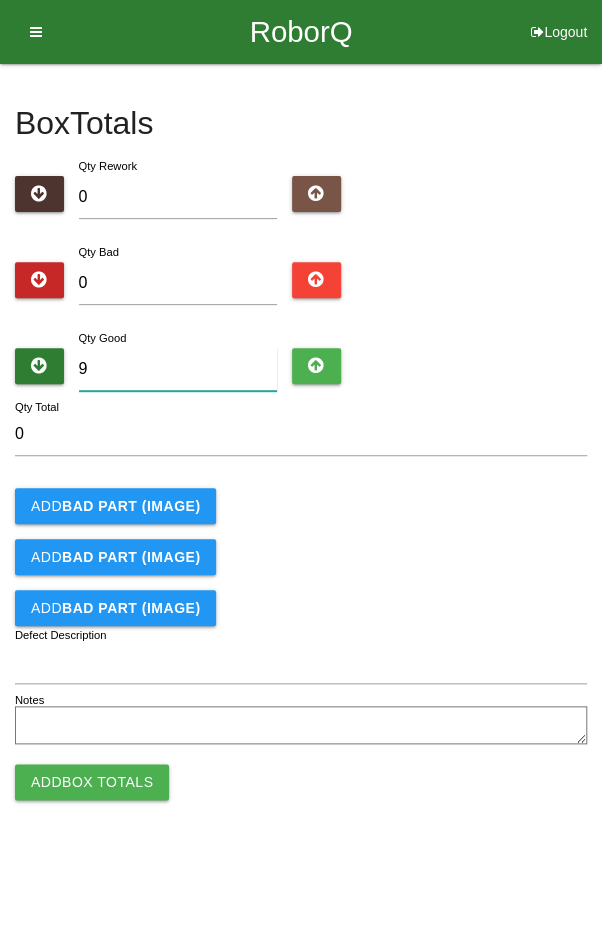 type on "9" 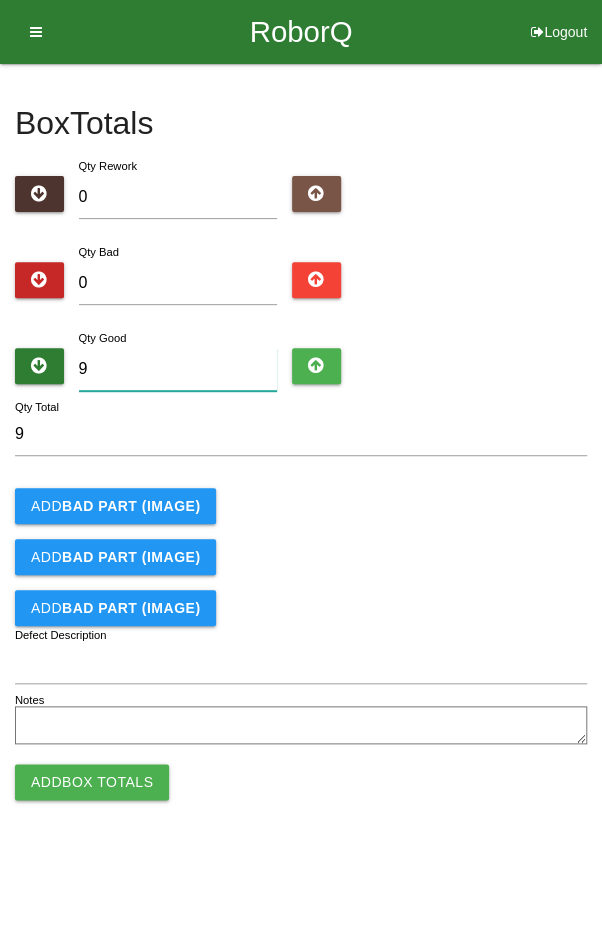 type on "96" 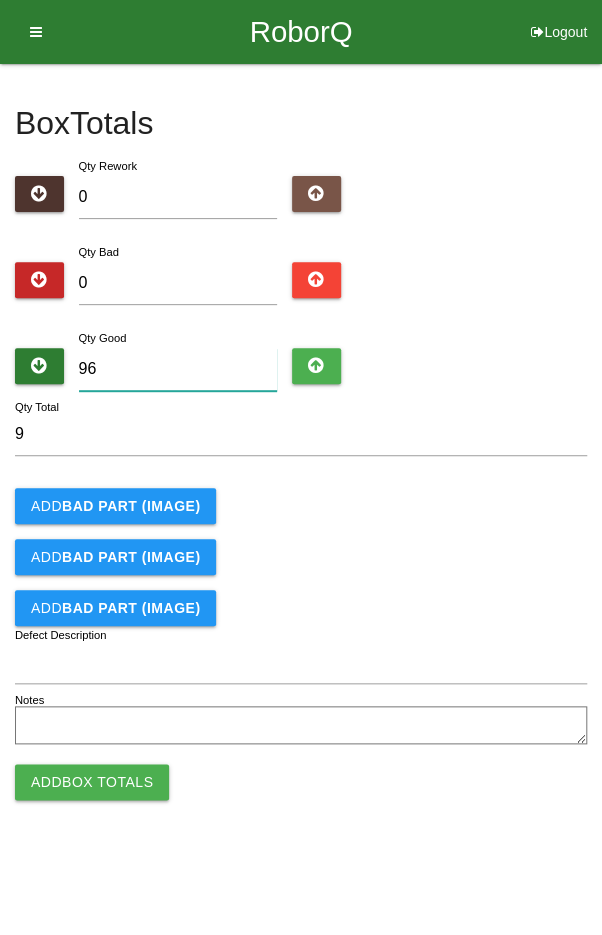 type on "96" 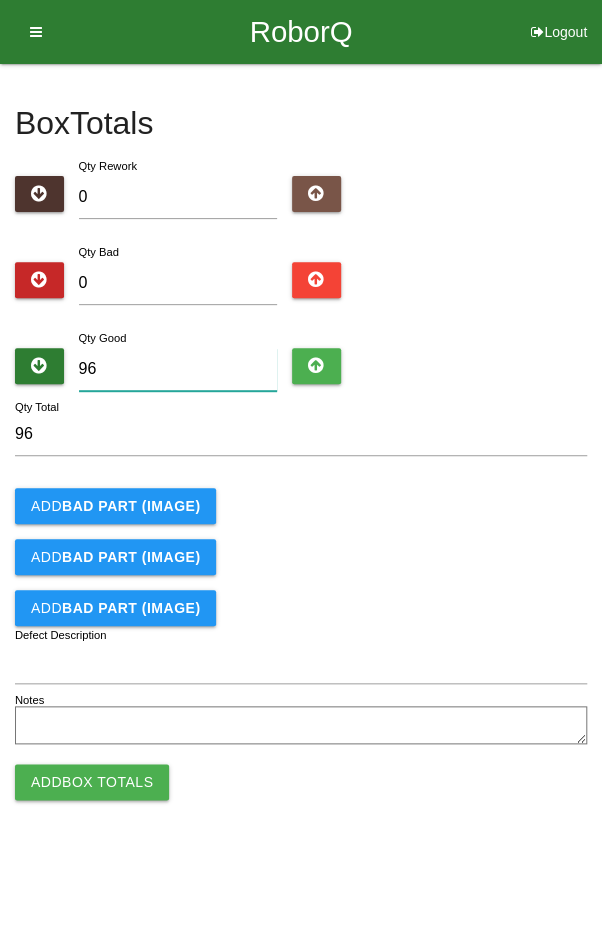 type on "96" 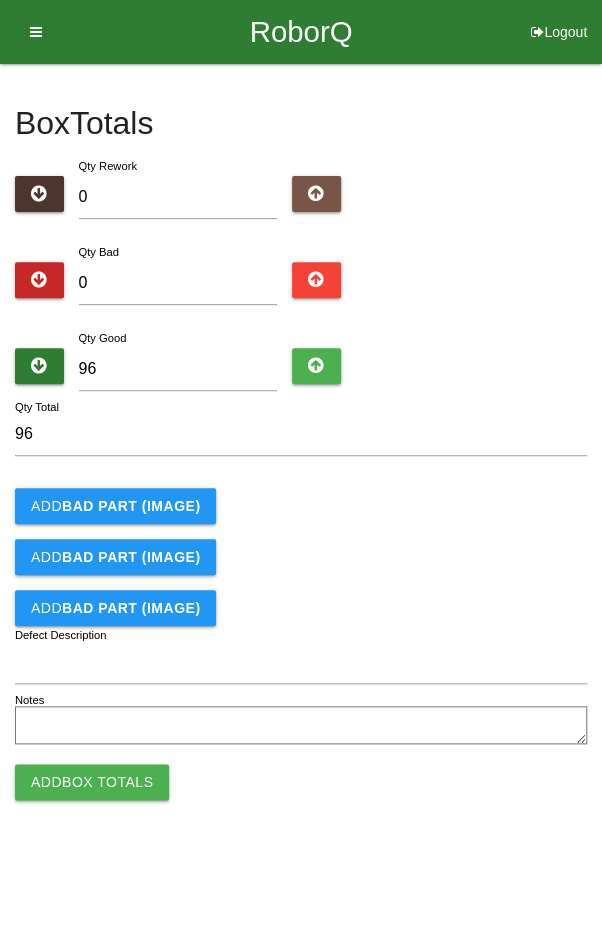click on "96" at bounding box center [301, 434] 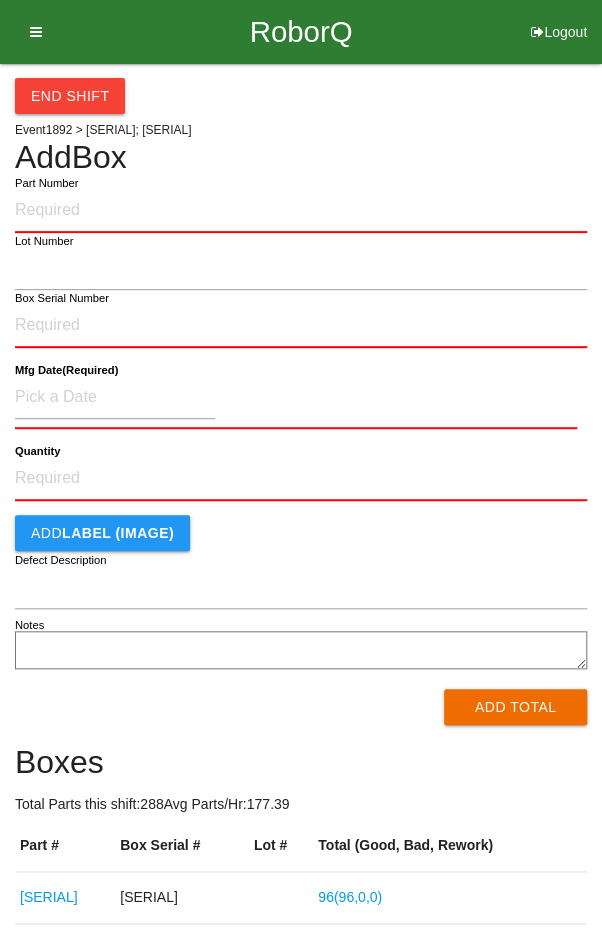click on "End Shift" at bounding box center [301, 89] 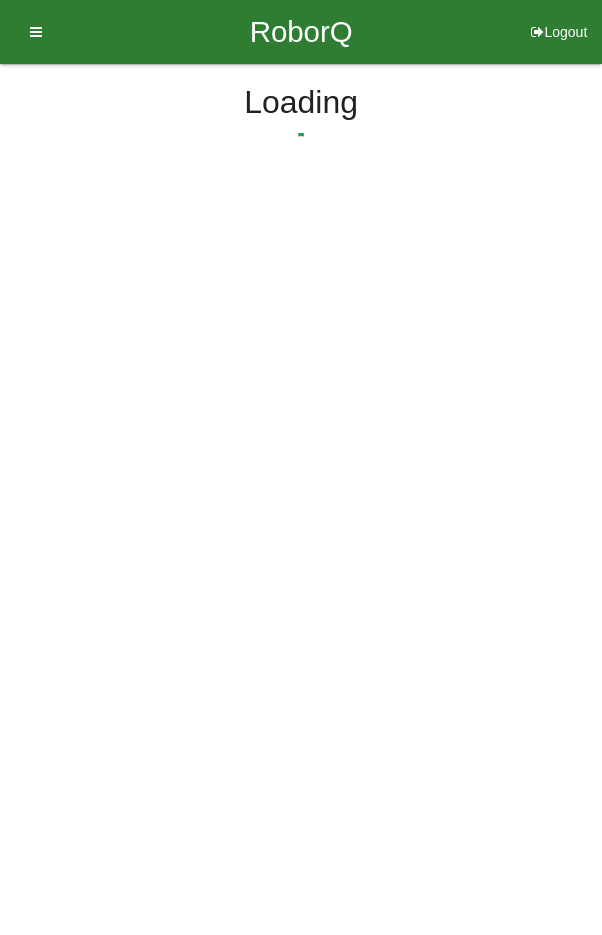 select on "10" 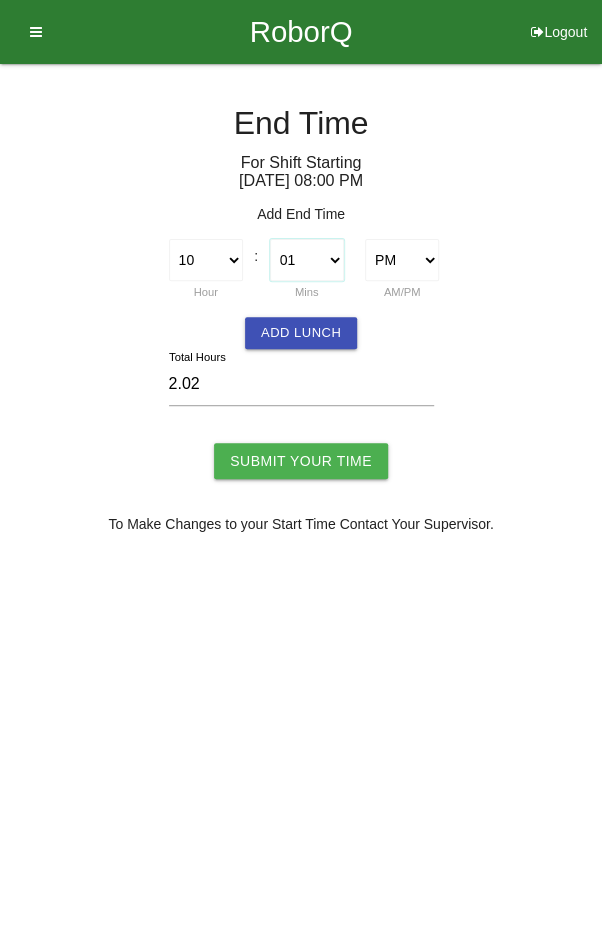 click on "00 01 02 03 04 05 06 07 08 09 10 11 12 13 14 15 16 17 18 19 20 21 22 23 24 25 26 27 28 29 30 31 32 33 34 35 36 37 38 39 40 41 42 43 44 45 46 47 48 49 50 51 52 53 54 55 56 57 58 59" at bounding box center (307, 260) 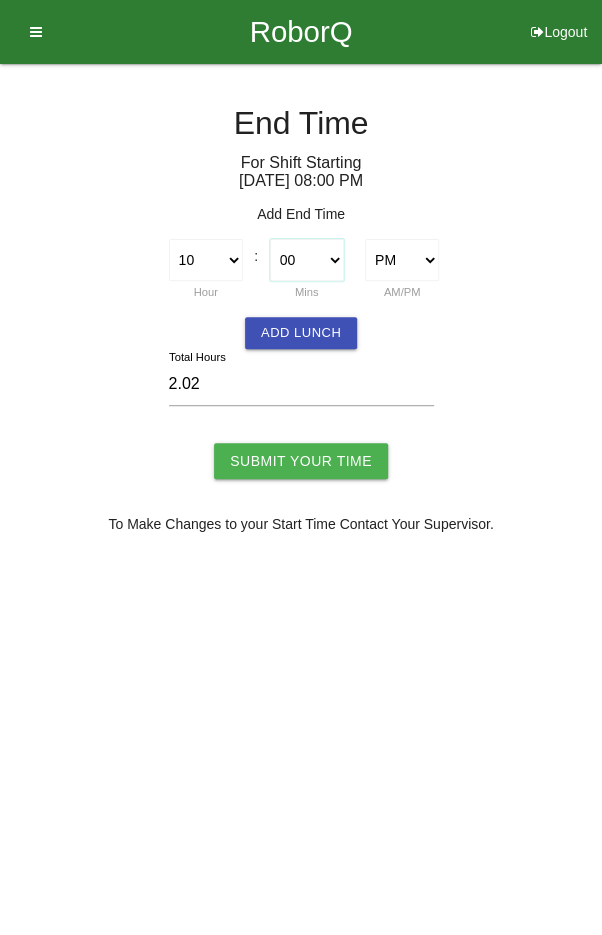 type on "2.00" 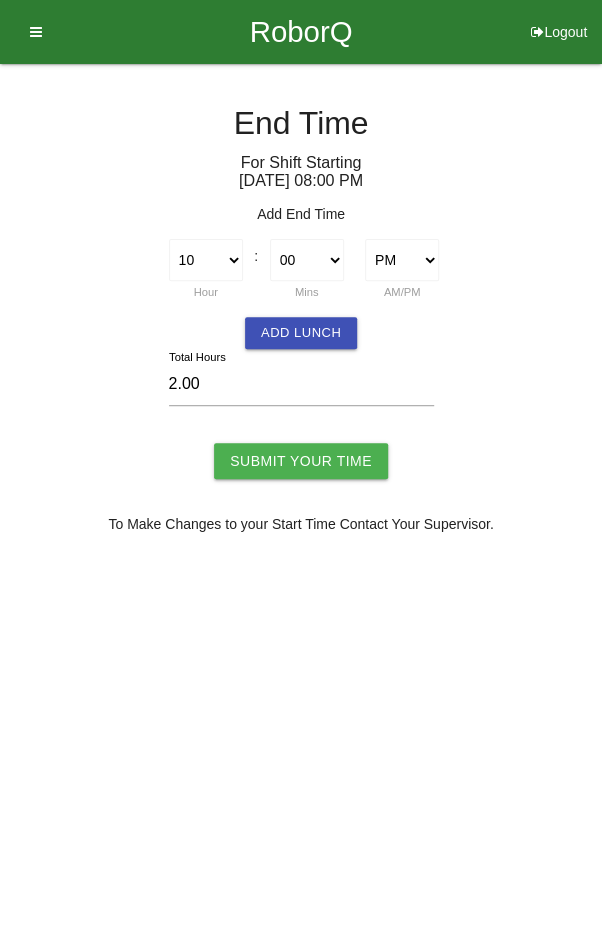 click on "Submit Your Time" at bounding box center (301, 461) 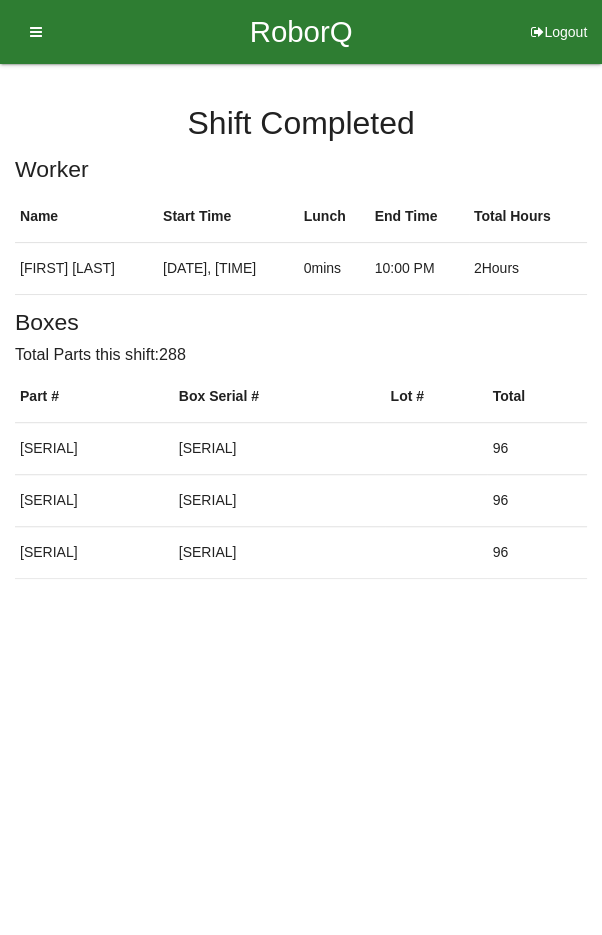 click at bounding box center (29, 32) 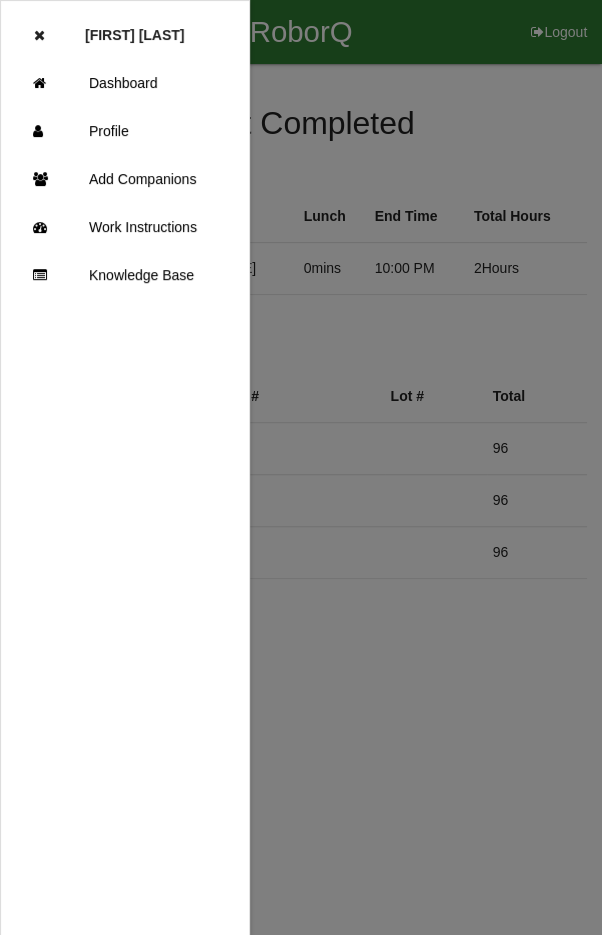 click on "Dashboard" at bounding box center [125, 83] 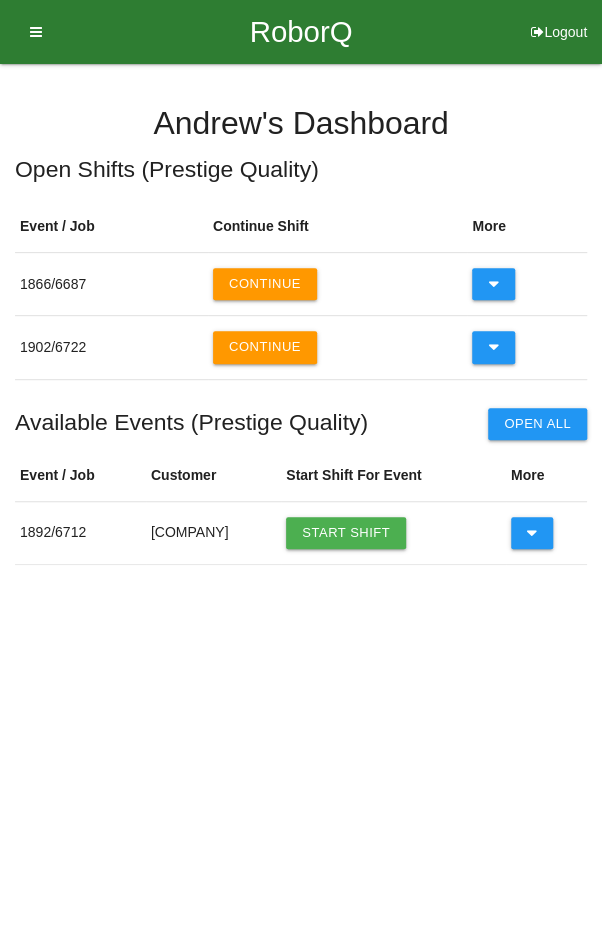 click on "Continue" at bounding box center (265, 347) 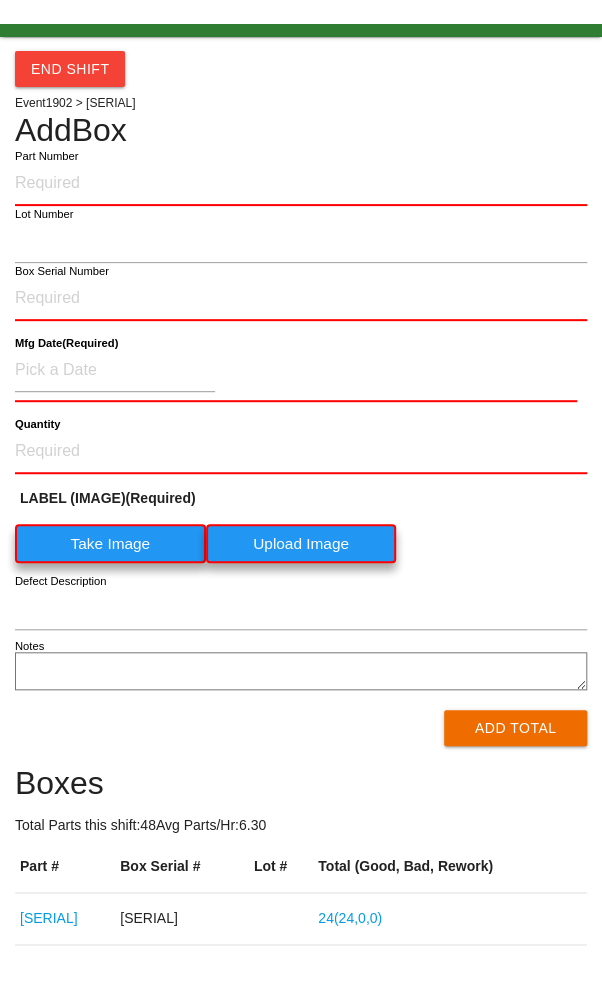 scroll, scrollTop: 0, scrollLeft: 0, axis: both 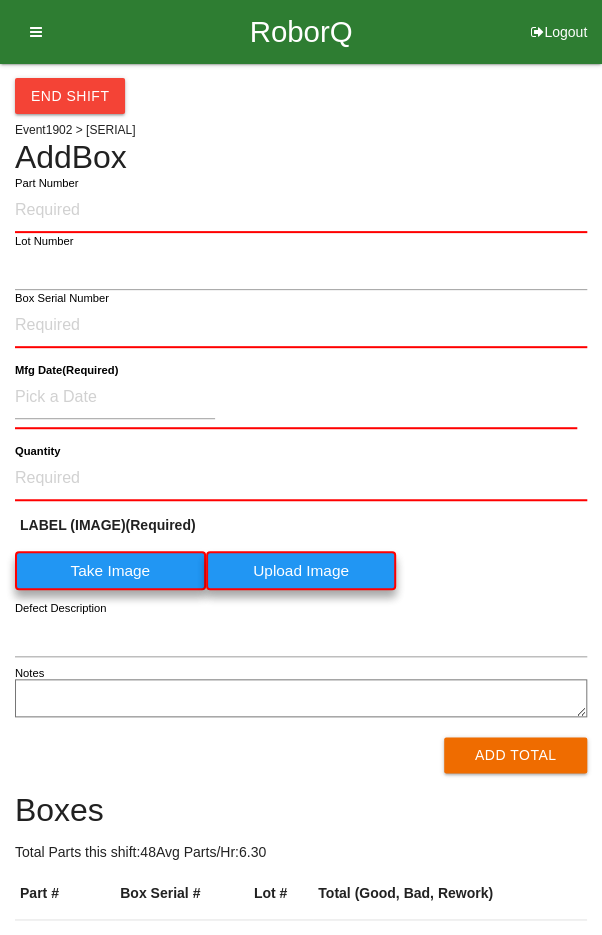click on "End Shift" at bounding box center (70, 96) 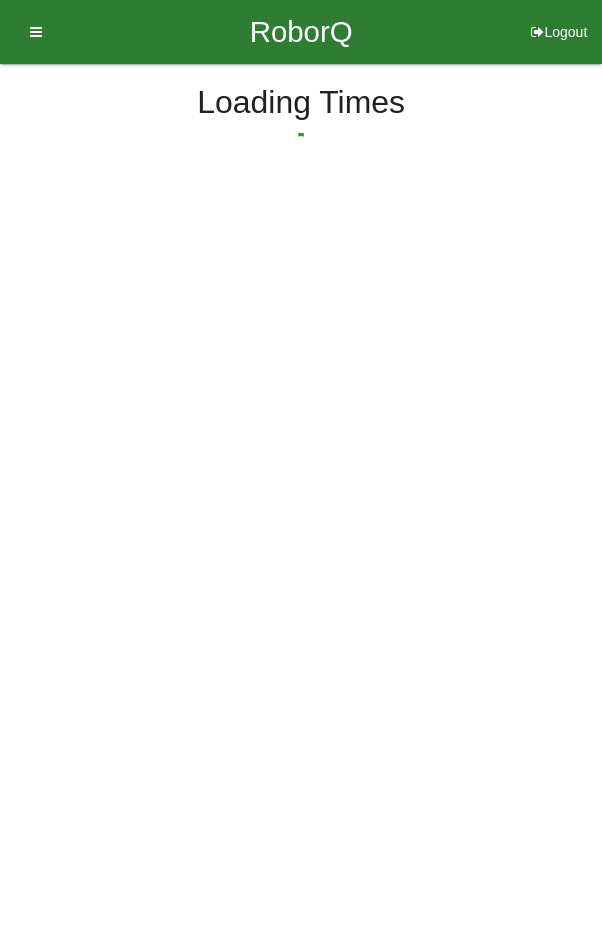 select on "10" 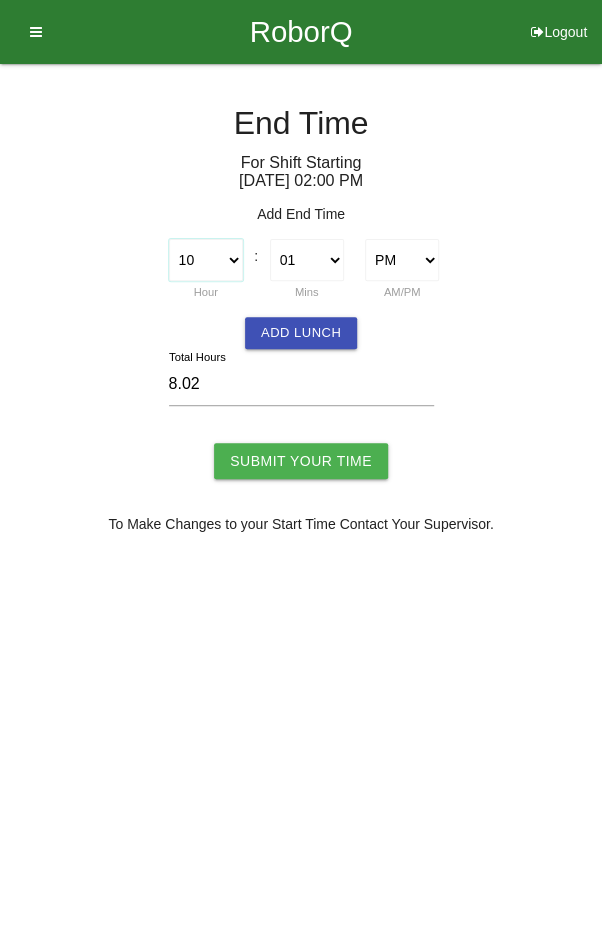 click on "1 2 3 4 5 6 7 8 9 10 11 12" at bounding box center [206, 260] 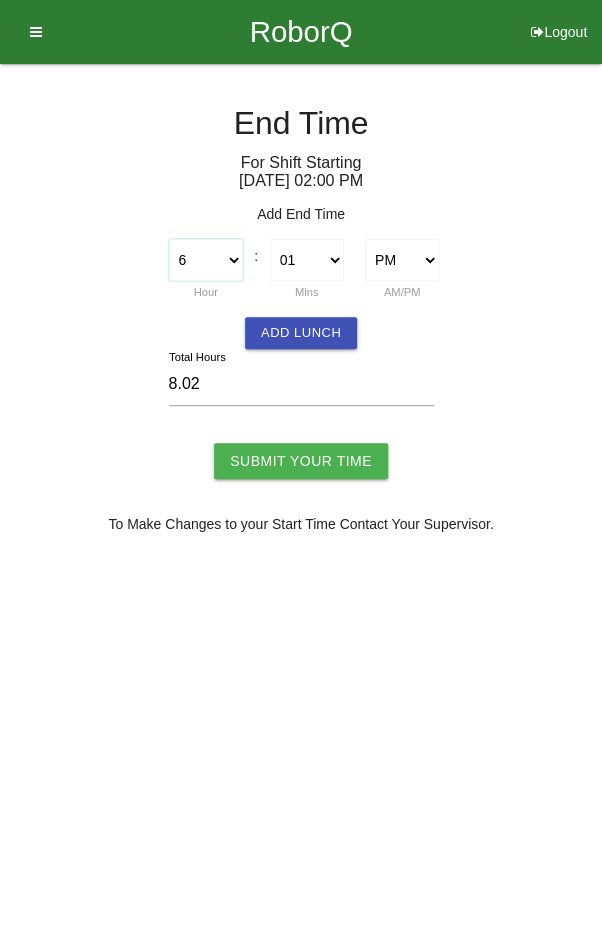type on "4.02" 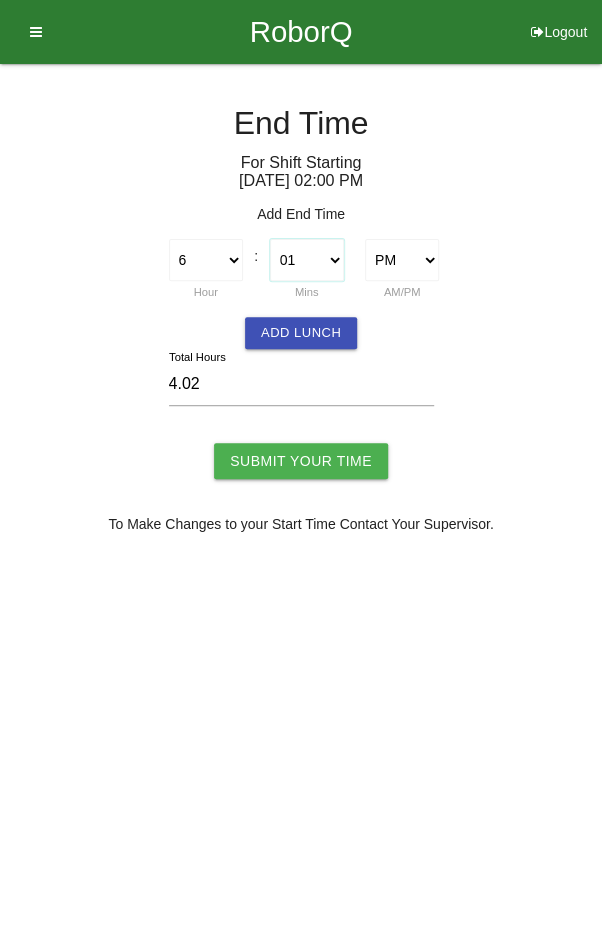 click on "00 01 02 03 04 05 06 07 08 09 10 11 12 13 14 15 16 17 18 19 20 21 22 23 24 25 26 27 28 29 30 31 32 33 34 35 36 37 38 39 40 41 42 43 44 45 46 47 48 49 50 51 52 53 54 55 56 57 58 59" at bounding box center [307, 260] 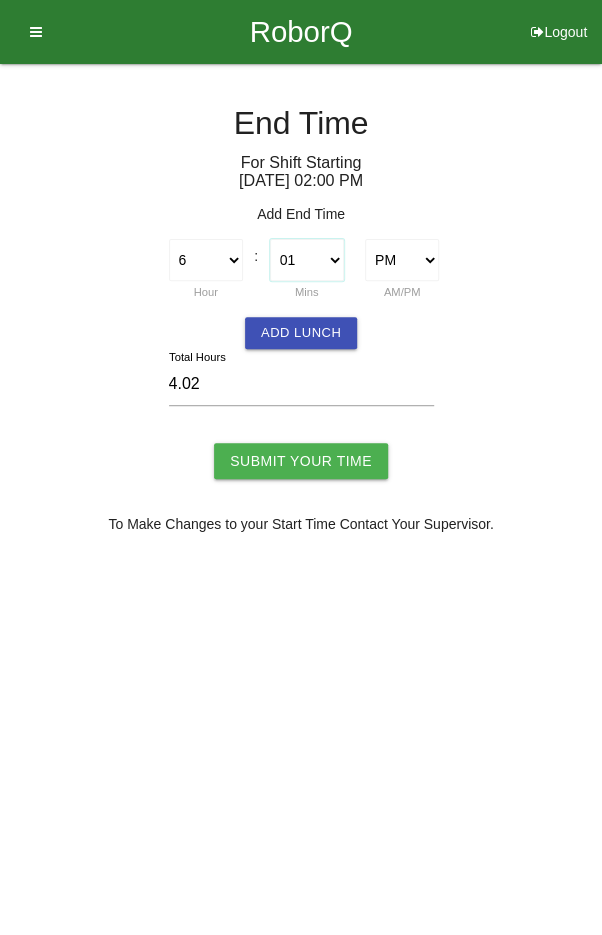 select on "0" 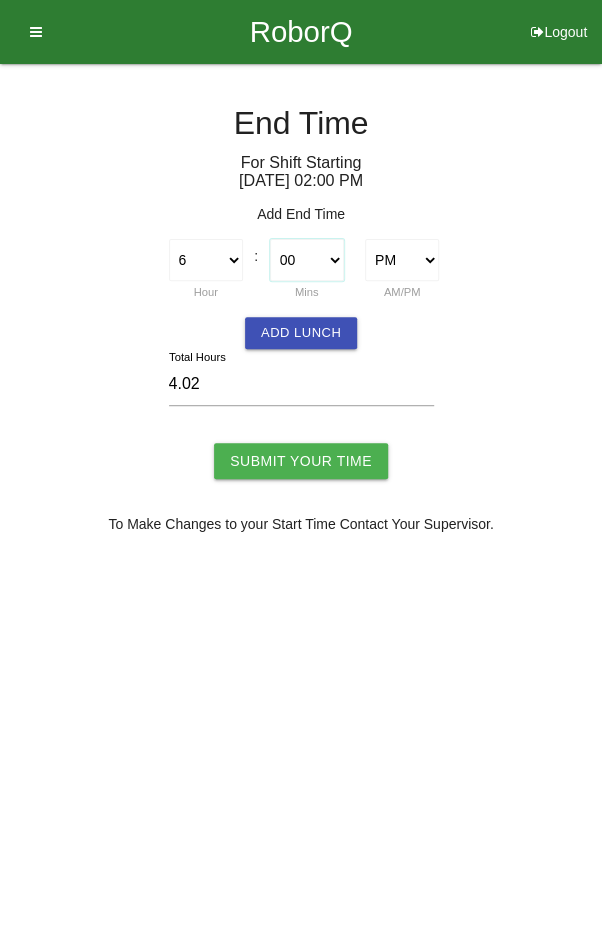 type on "4.00" 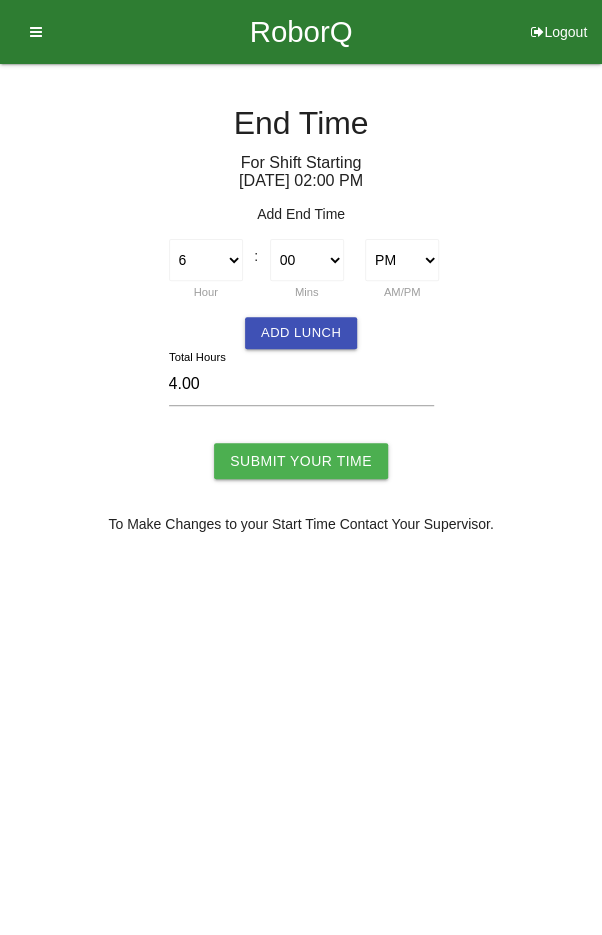click on "Submit Your Time" at bounding box center [301, 461] 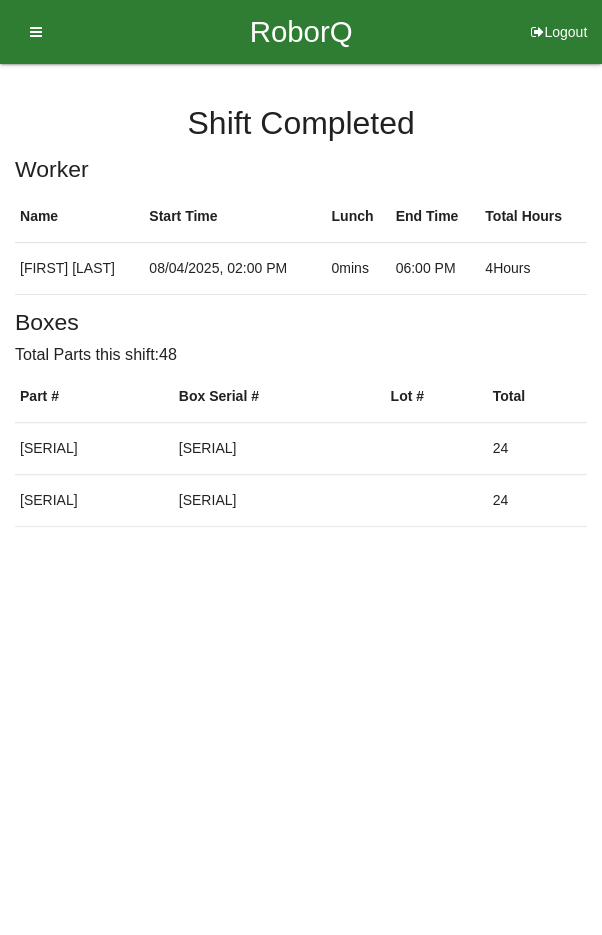 click at bounding box center [29, 32] 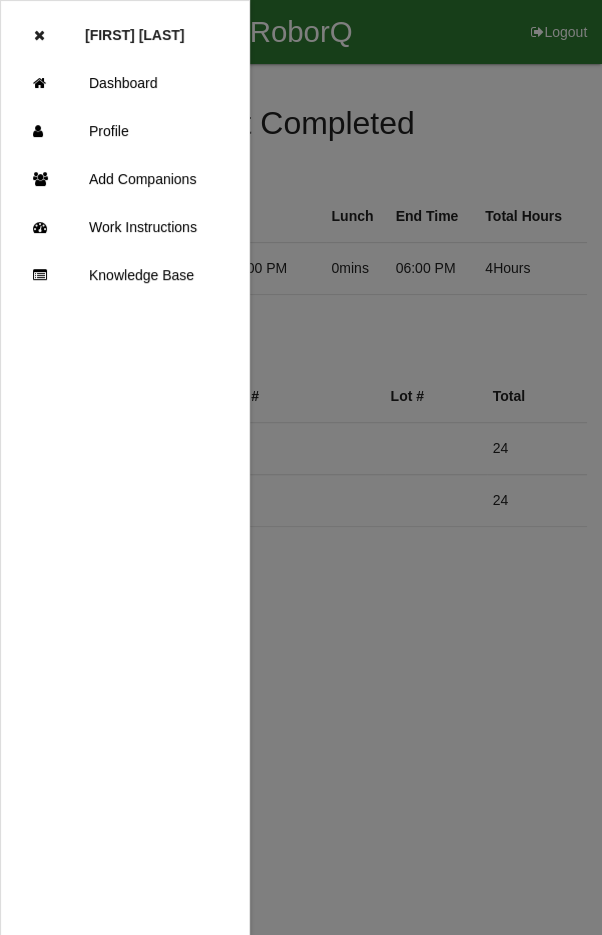 click on "Dashboard" at bounding box center (125, 83) 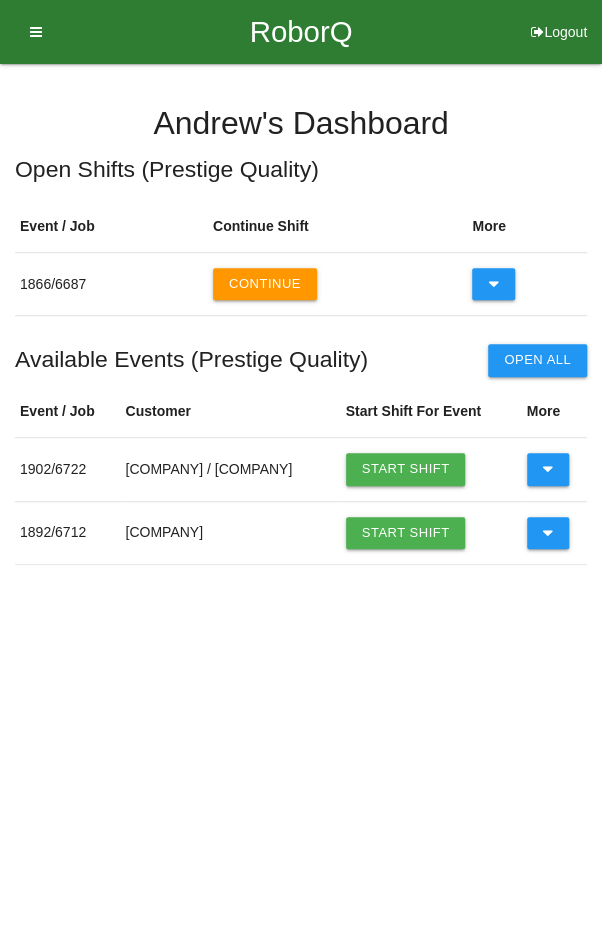 click on "Continue" at bounding box center (265, 284) 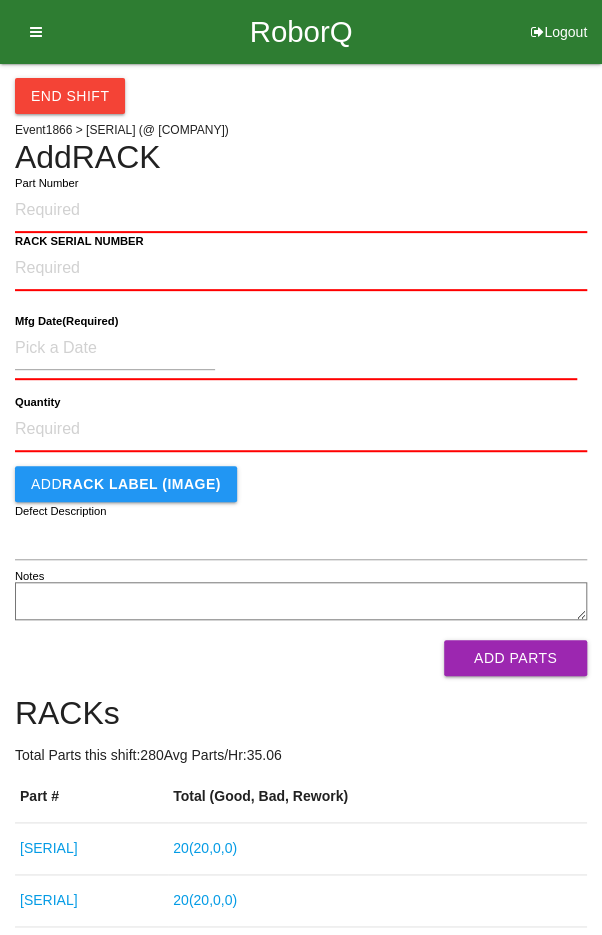 click on "End Shift" at bounding box center [70, 96] 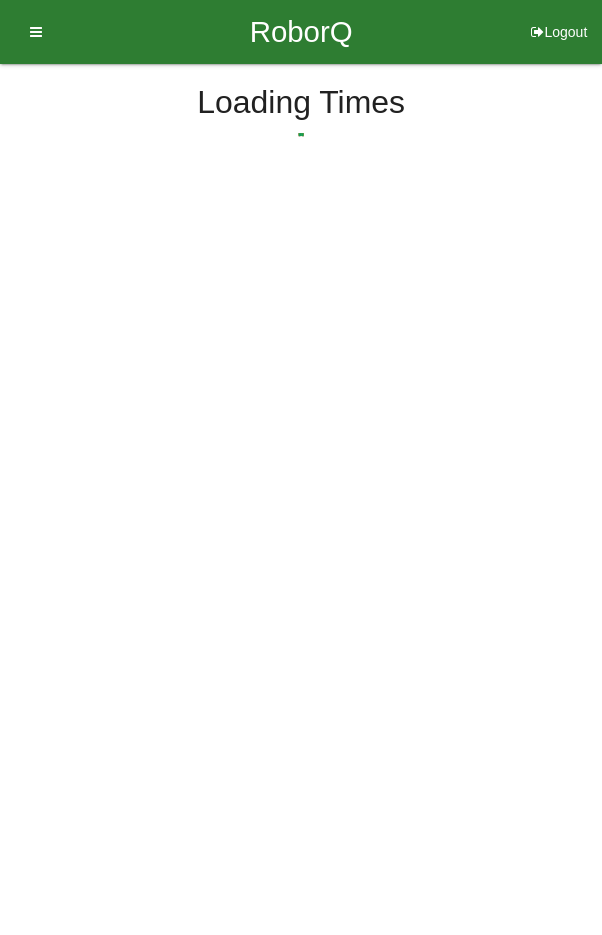 select on "10" 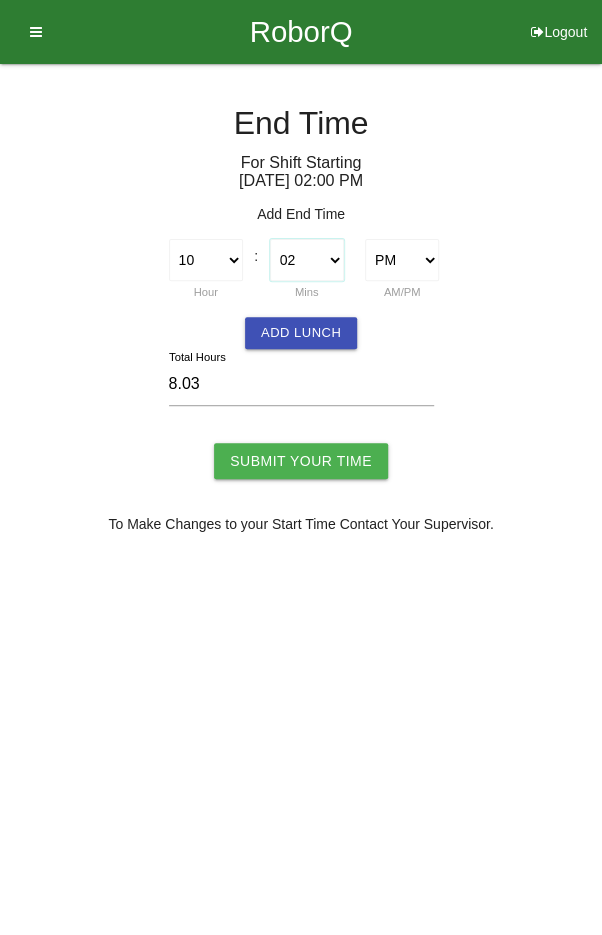 click on "00 01 02 03 04 05 06 07 08 09 10 11 12 13 14 15 16 17 18 19 20 21 22 23 24 25 26 27 28 29 30 31 32 33 34 35 36 37 38 39 40 41 42 43 44 45 46 47 48 49 50 51 52 53 54 55 56 57 58 59" at bounding box center [307, 260] 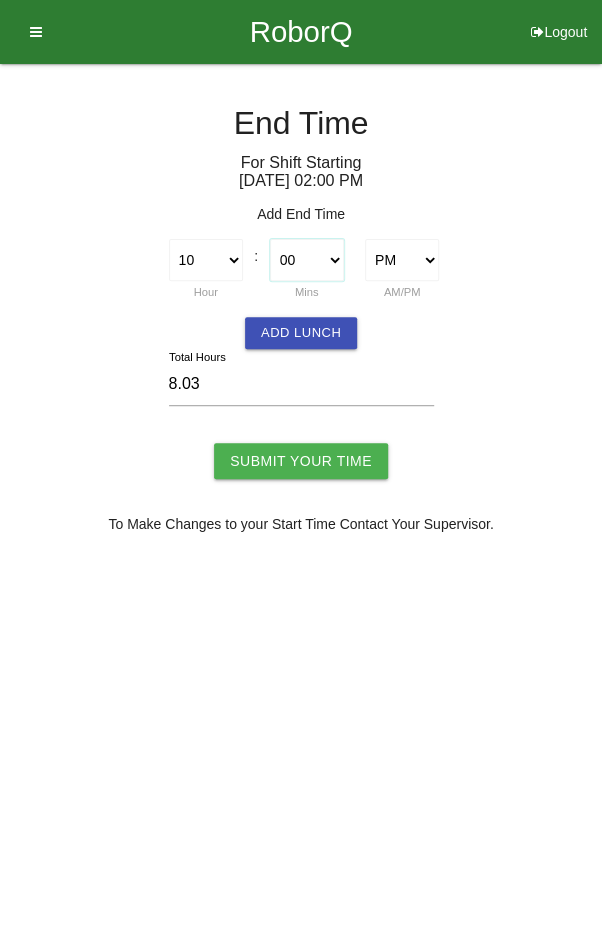 type on "8.00" 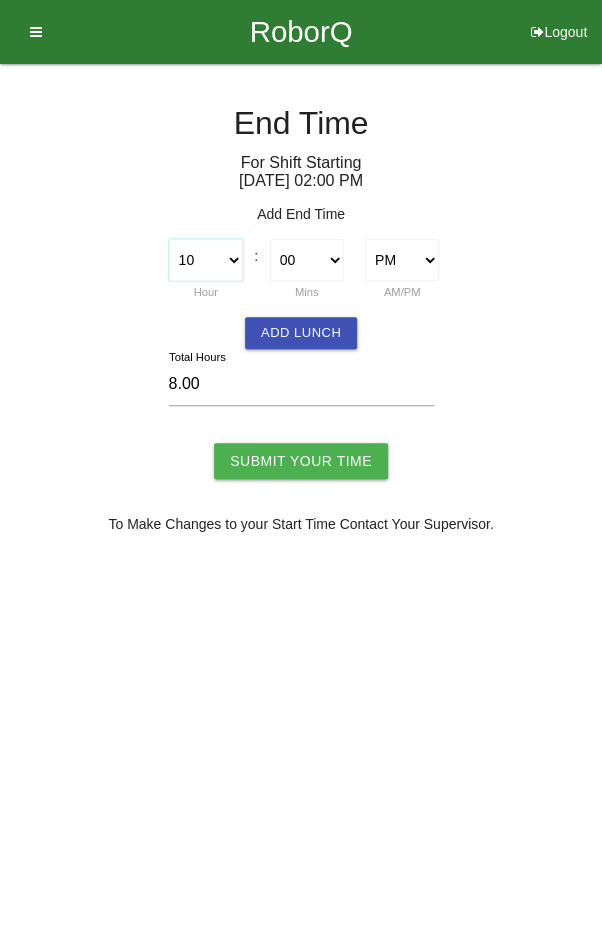click on "1 2 3 4 5 6 7 8 9 10 11 12" at bounding box center (206, 260) 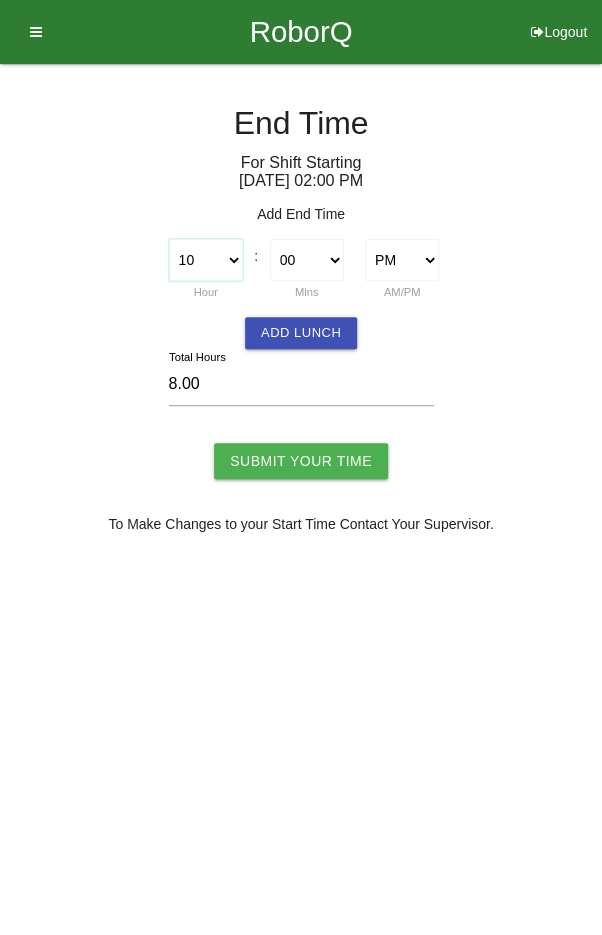 select on "8" 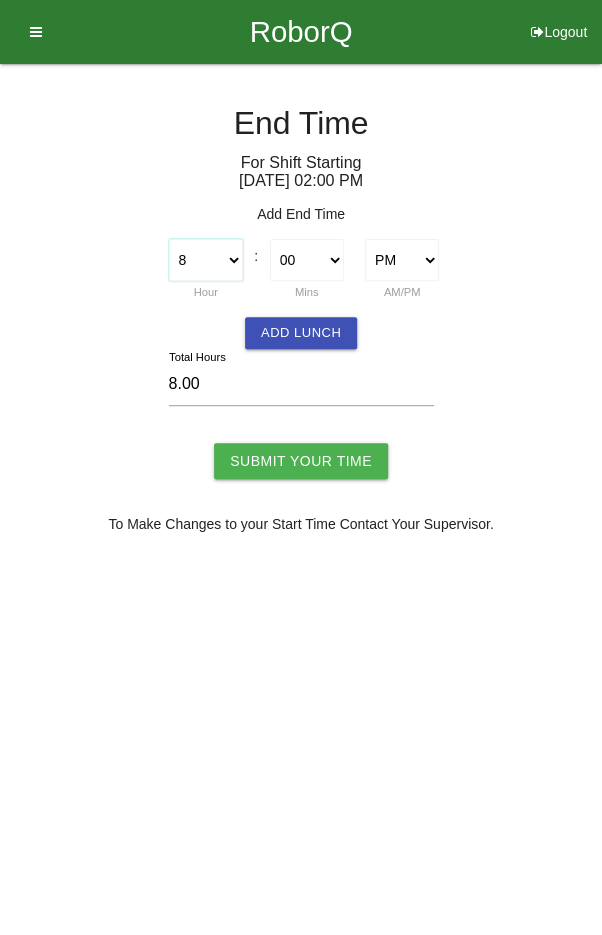 type on "6.00" 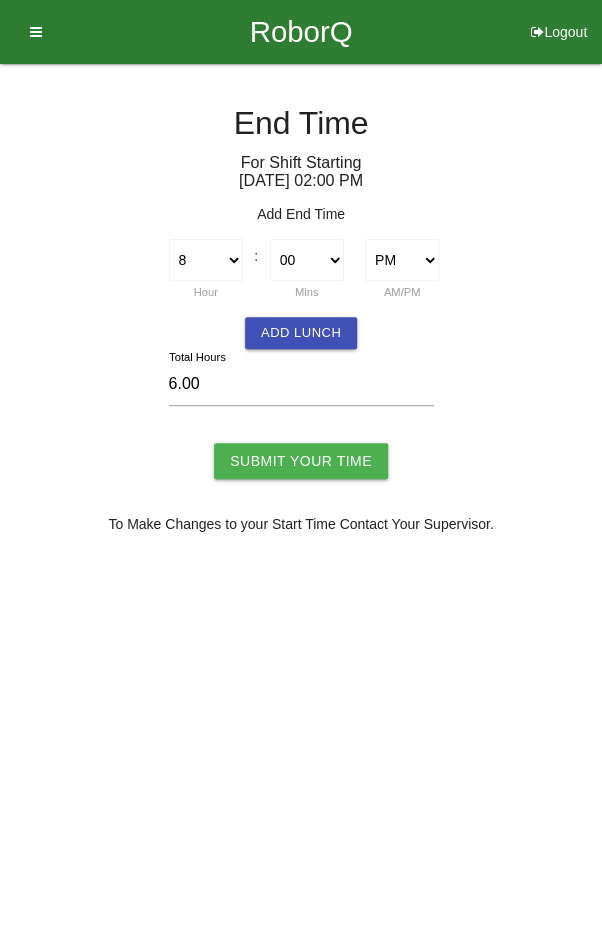 click on "Submit Your Time" at bounding box center [301, 461] 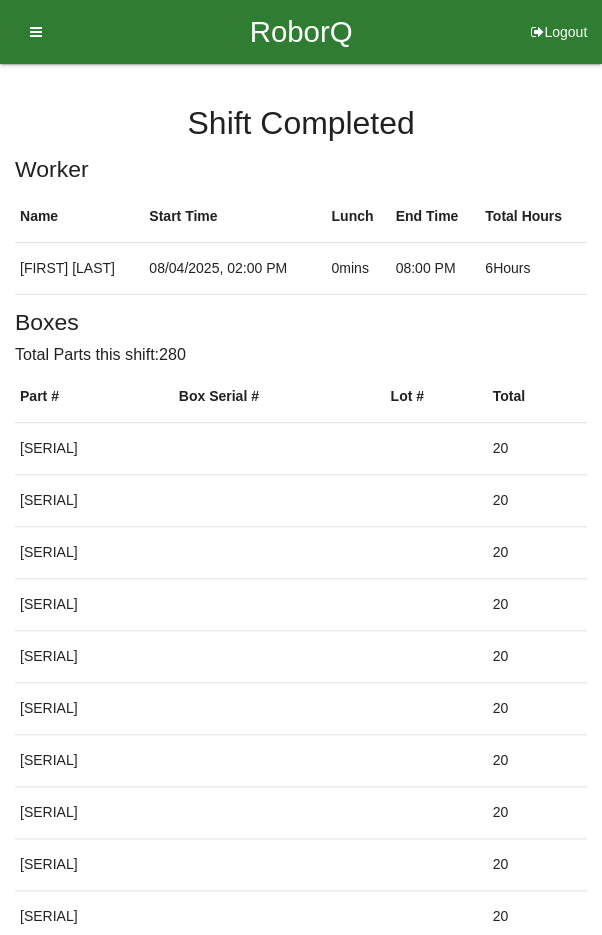 click on "Logout" at bounding box center [559, 7] 